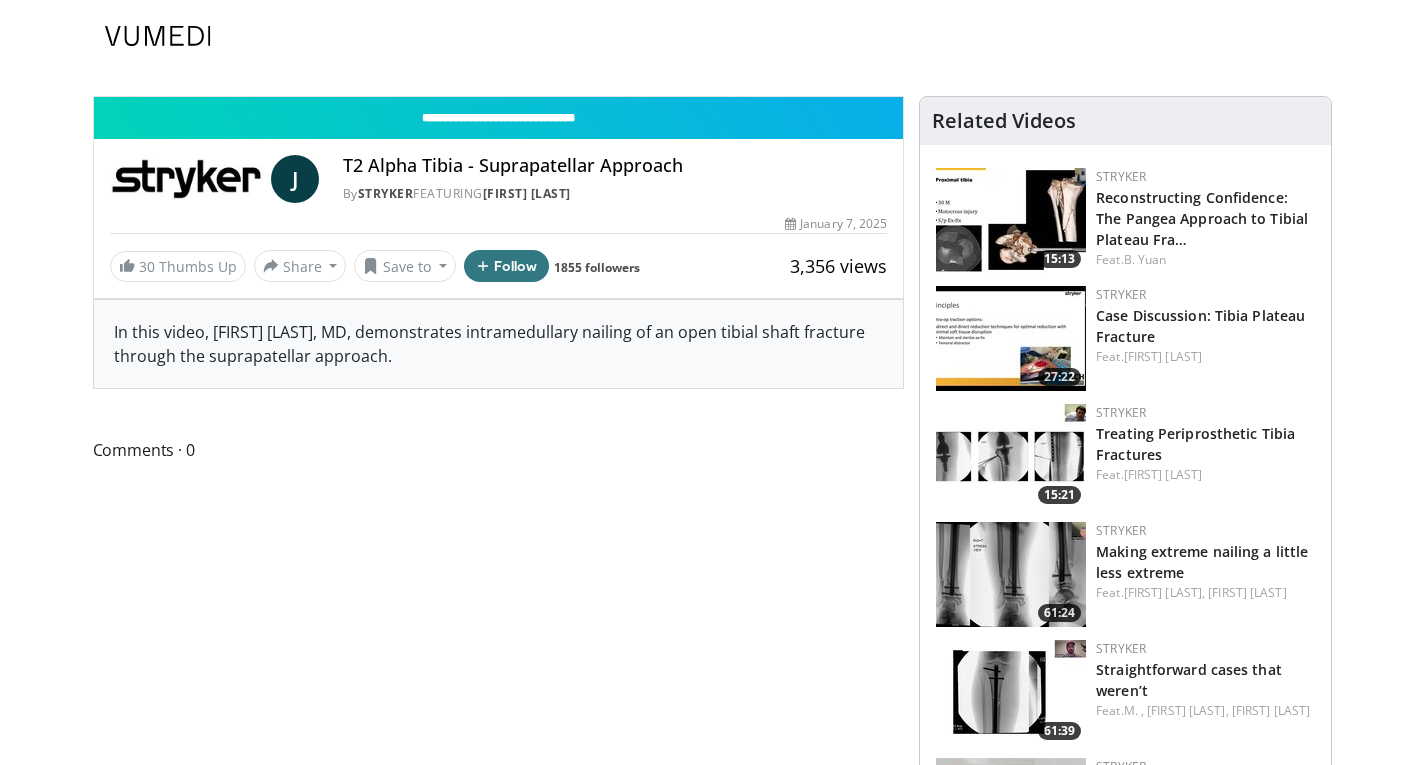 scroll, scrollTop: 0, scrollLeft: 0, axis: both 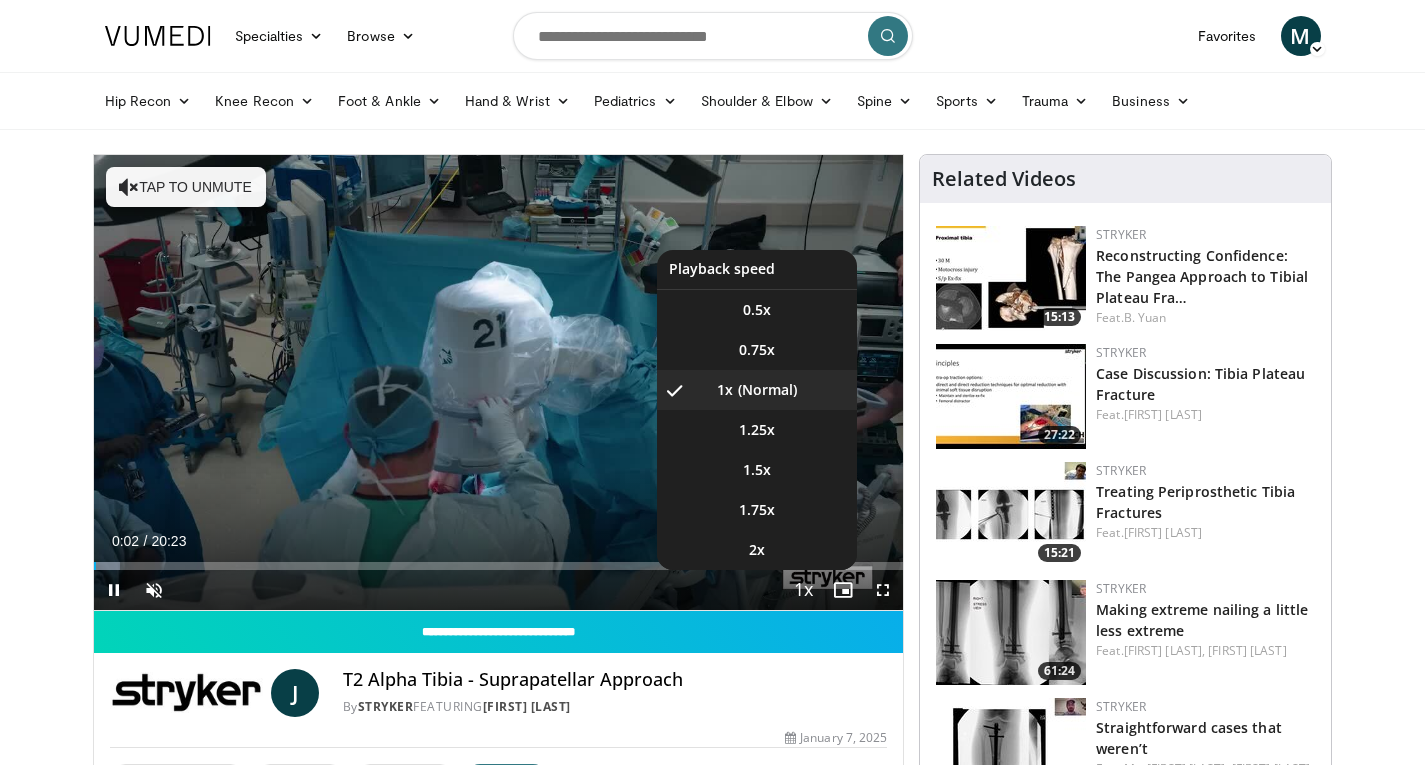 click at bounding box center [803, 591] 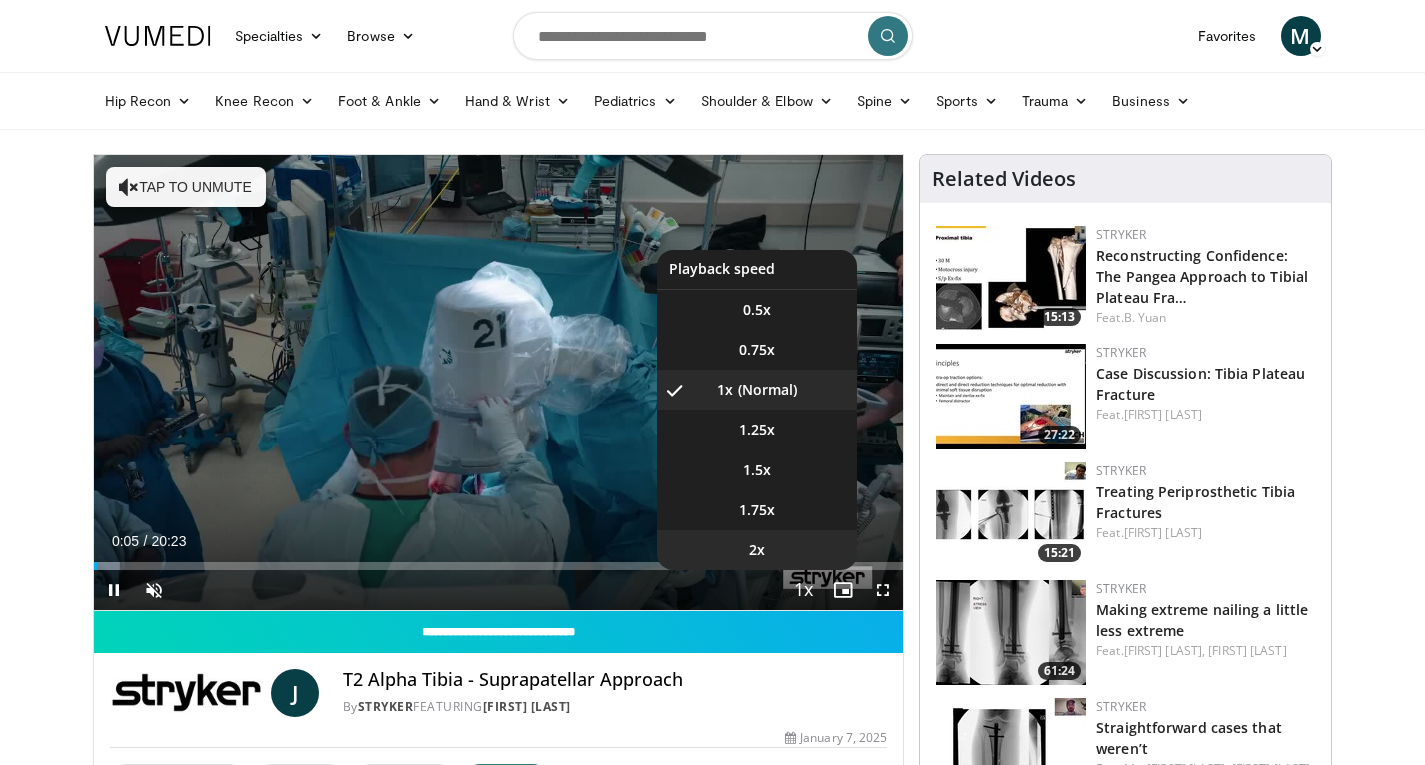 click on "2x" at bounding box center [757, 550] 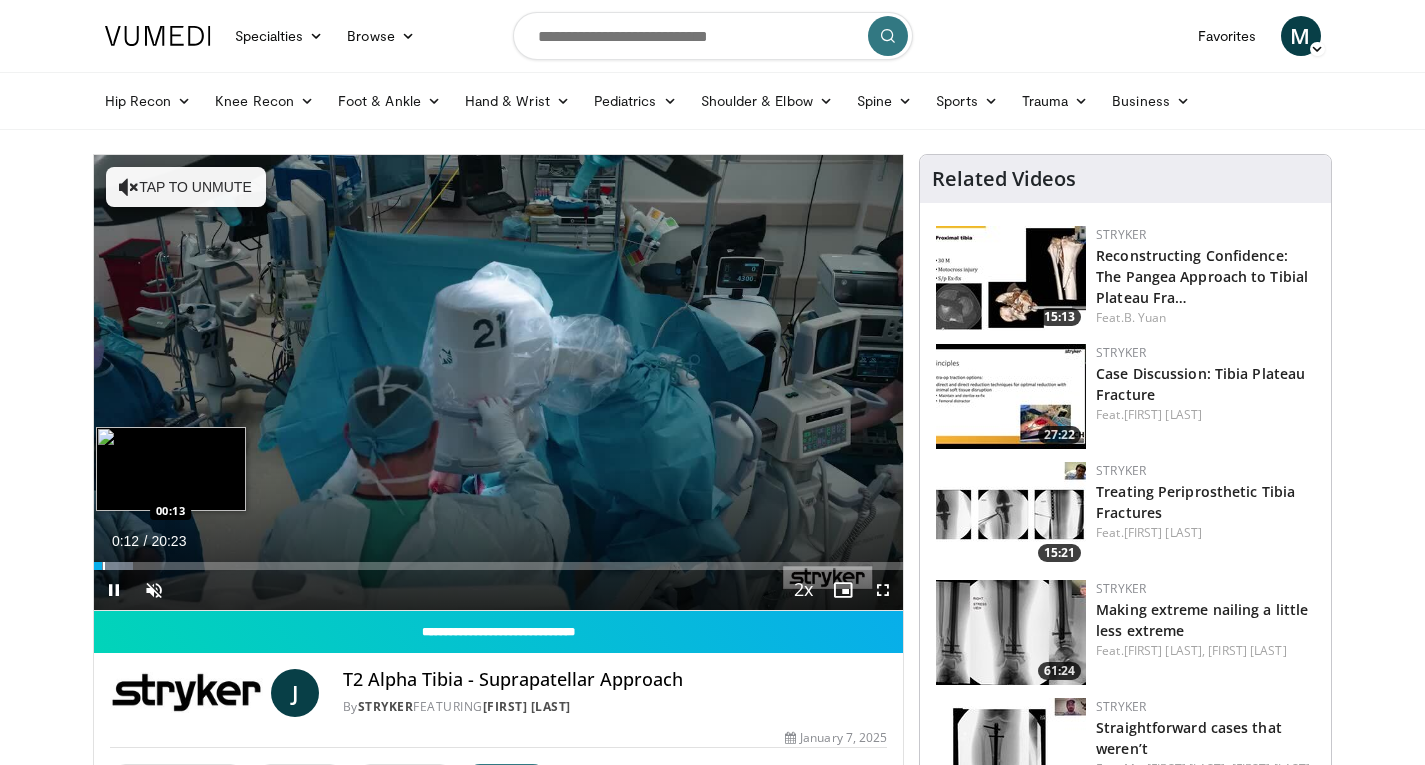 click on "**********" at bounding box center [499, 383] 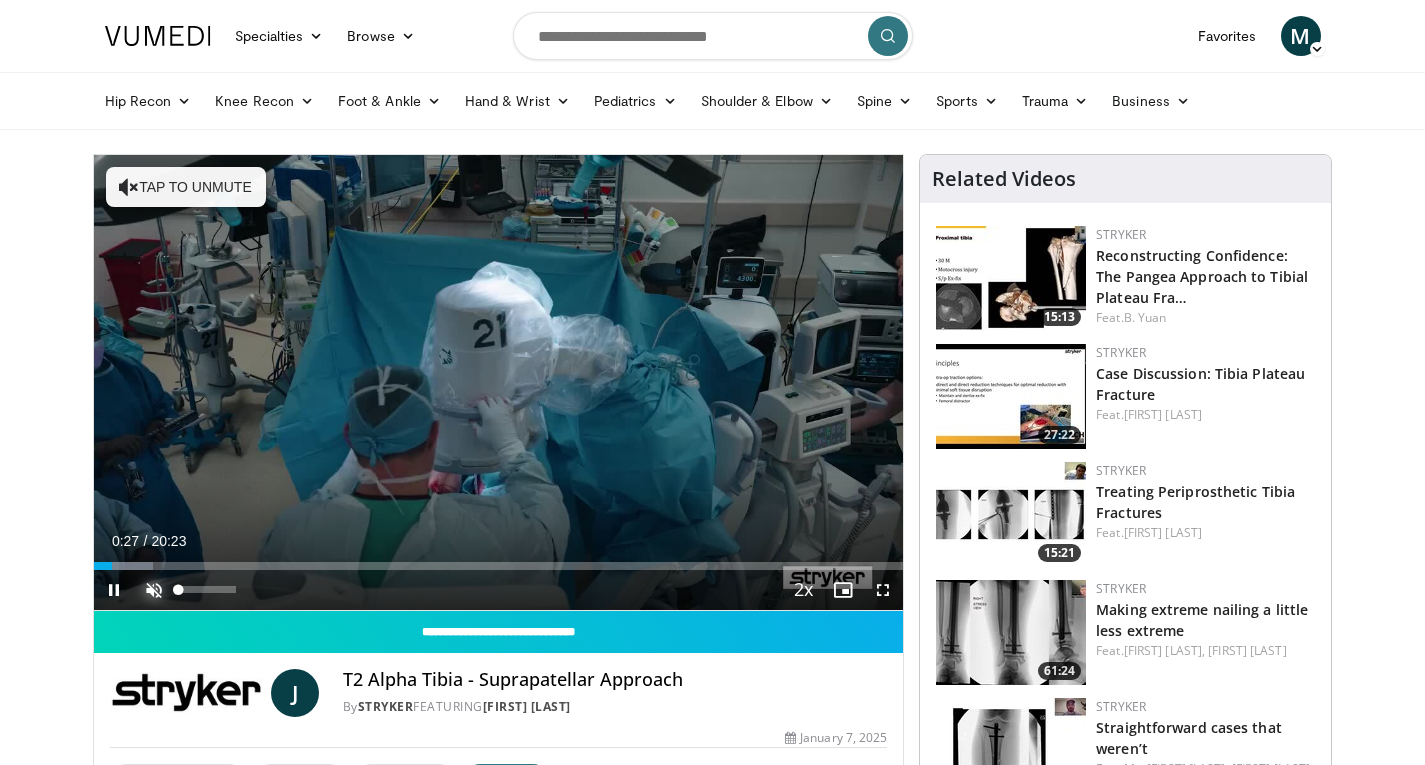 click at bounding box center [154, 590] 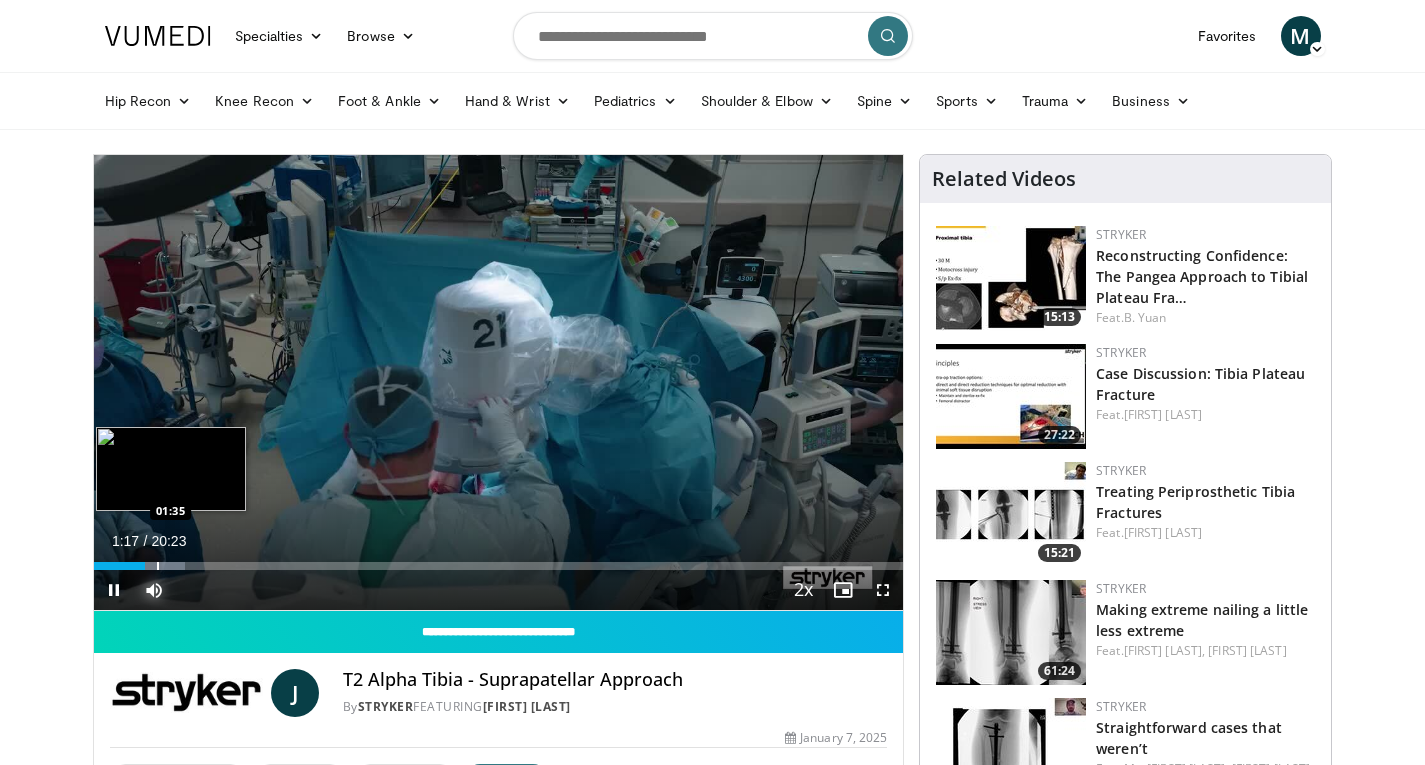 click on "Loaded :  [PERCENT]% [TIME] [TIME]" at bounding box center [499, 566] 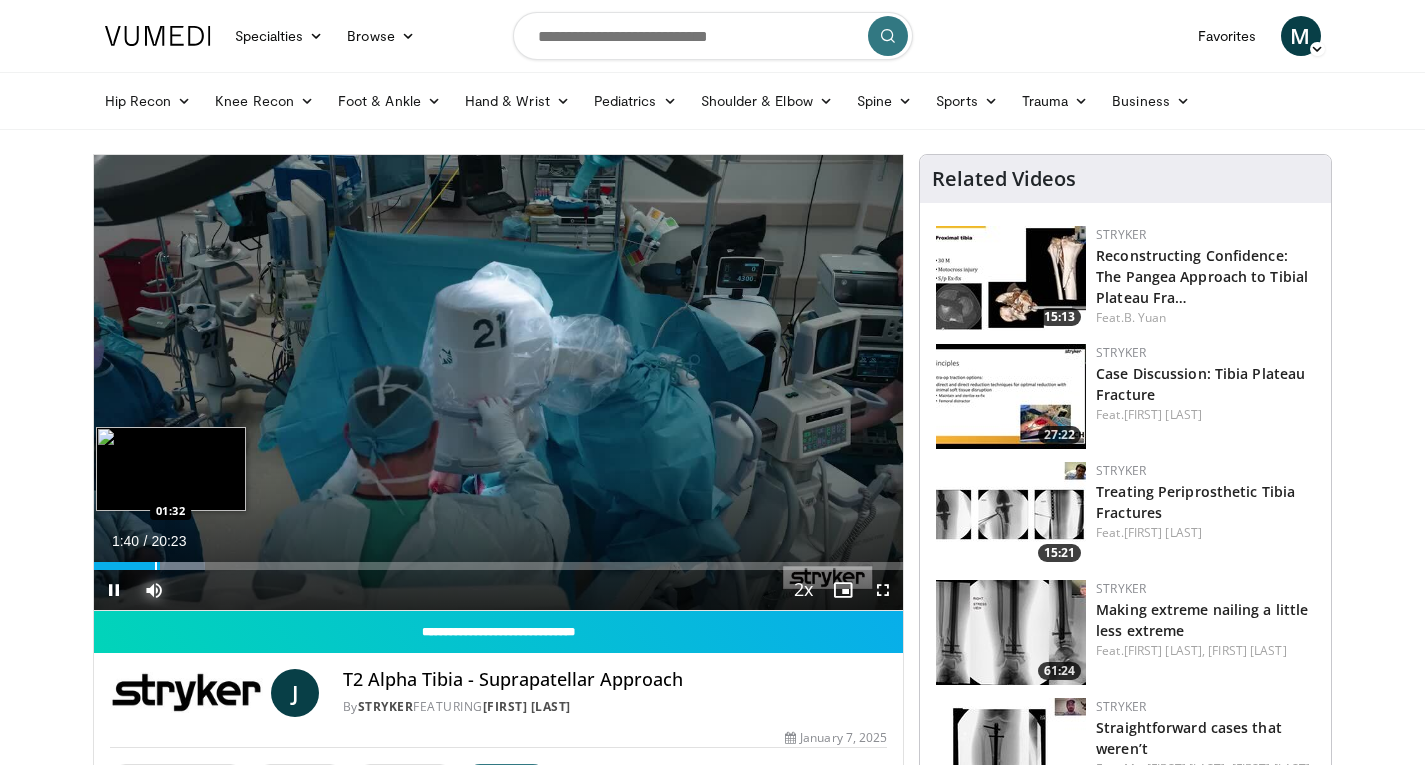 click at bounding box center (156, 566) 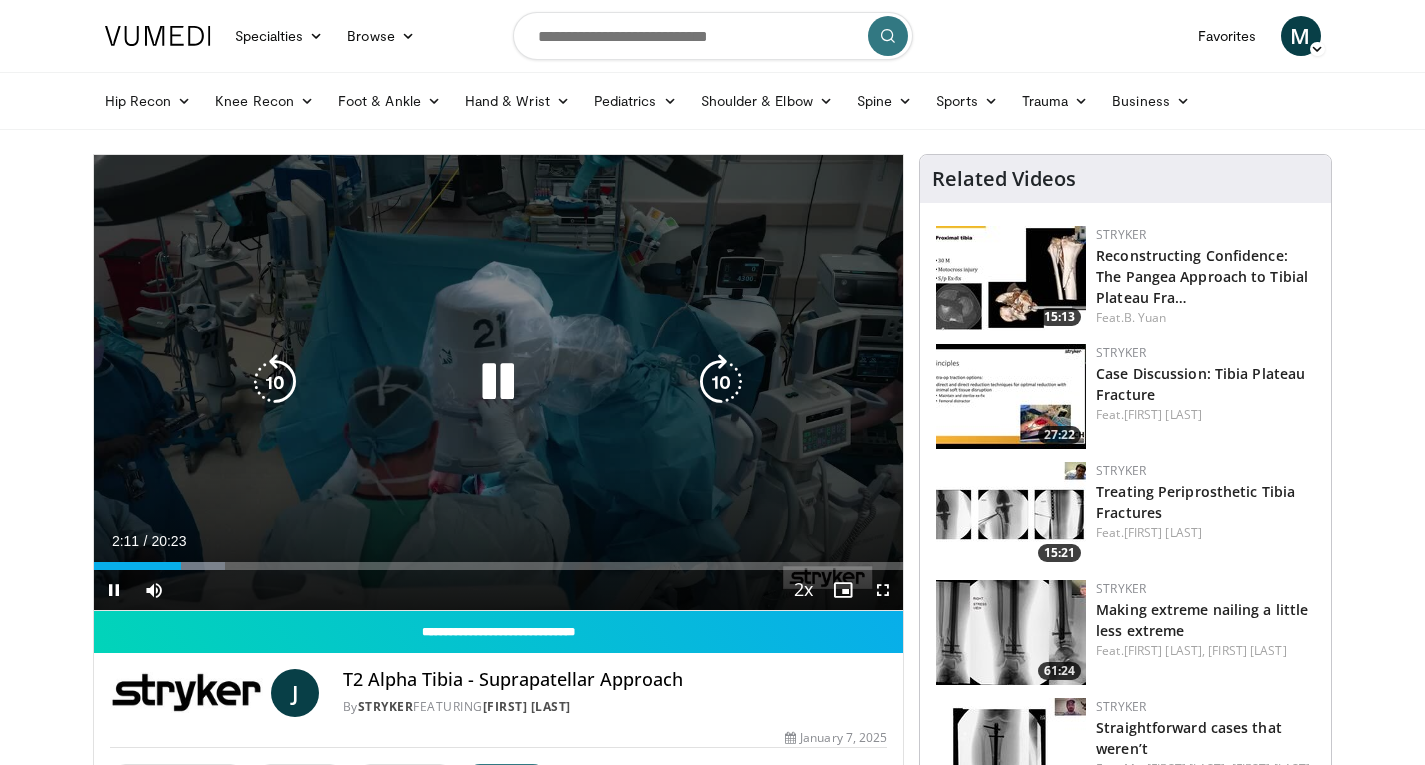 click at bounding box center [498, 382] 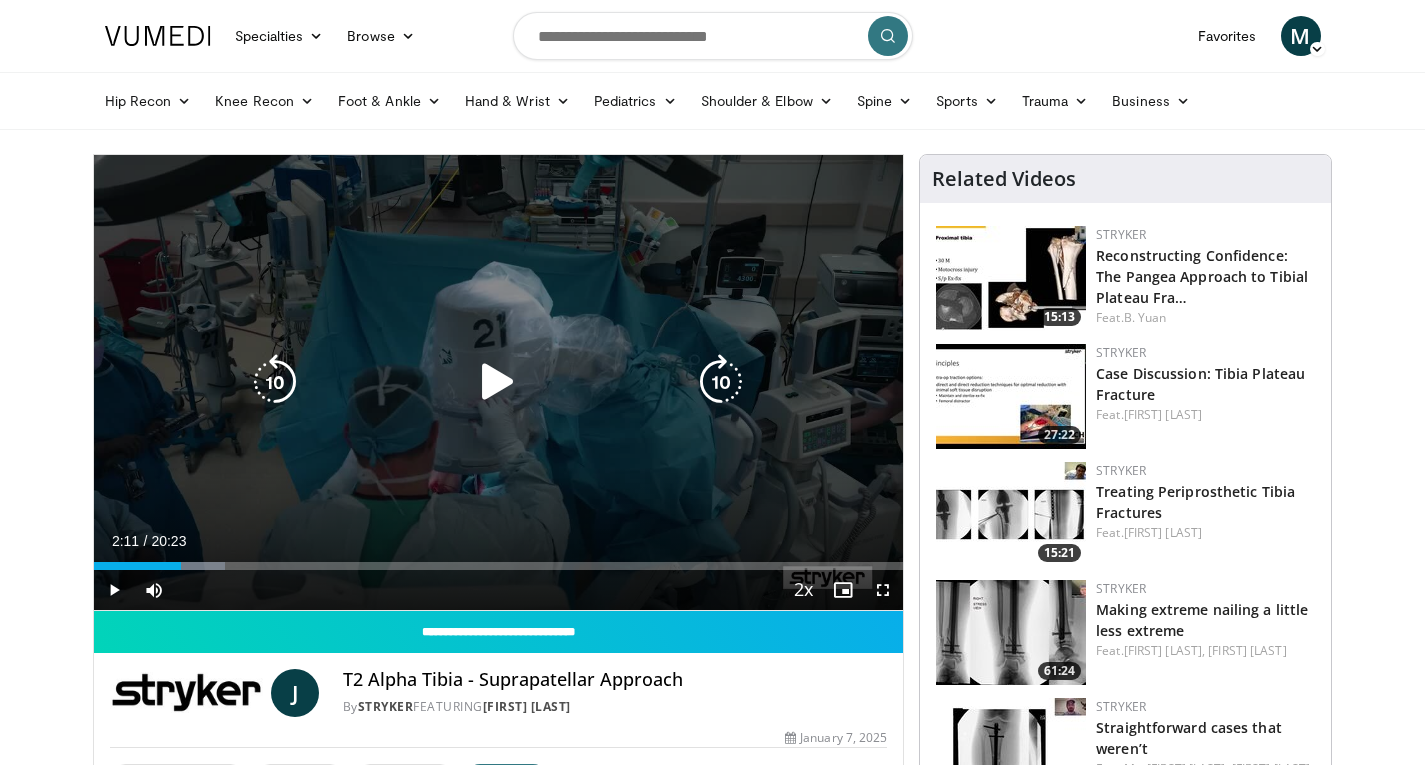 click on "10 seconds
Tap to unmute" at bounding box center [499, 382] 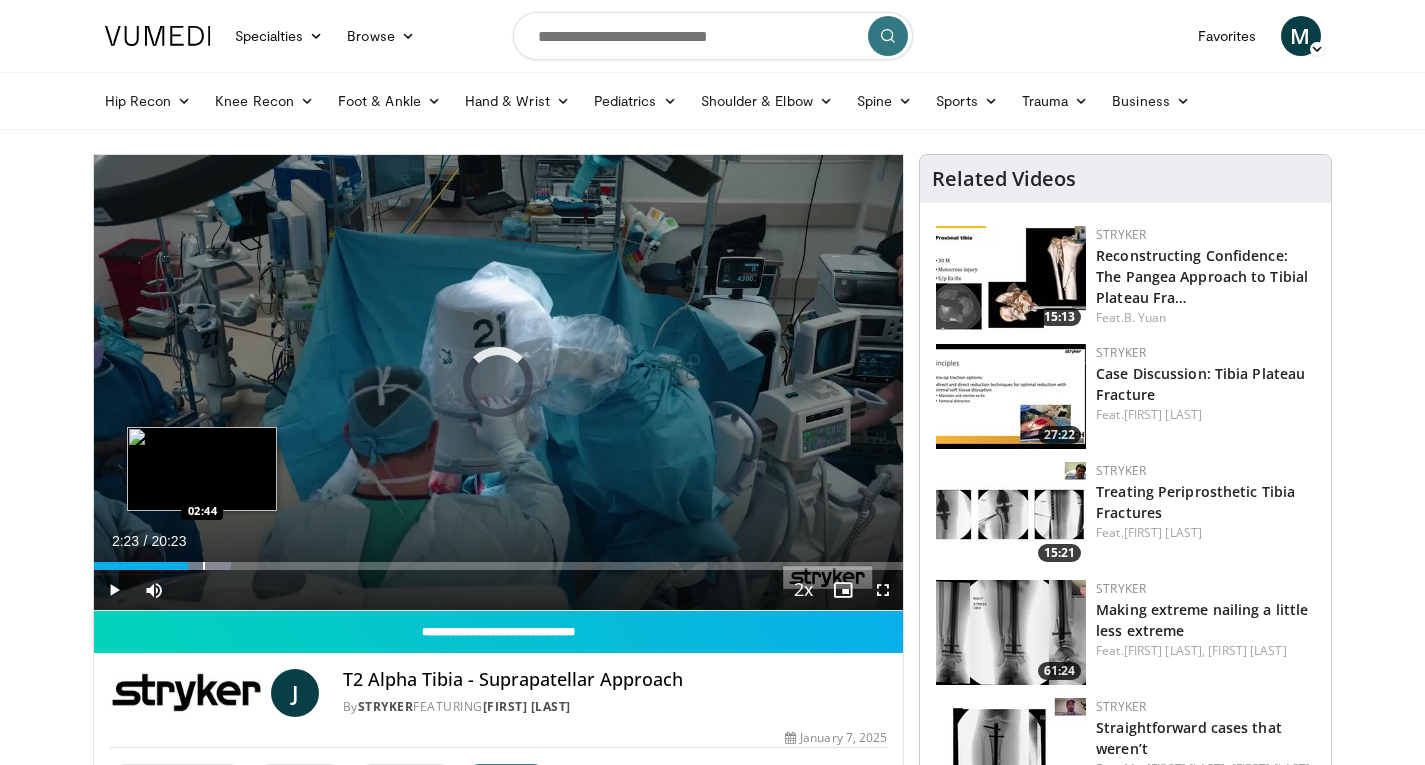 click on "Loaded :  [PERCENT]% [TIME] [TIME]" at bounding box center [499, 560] 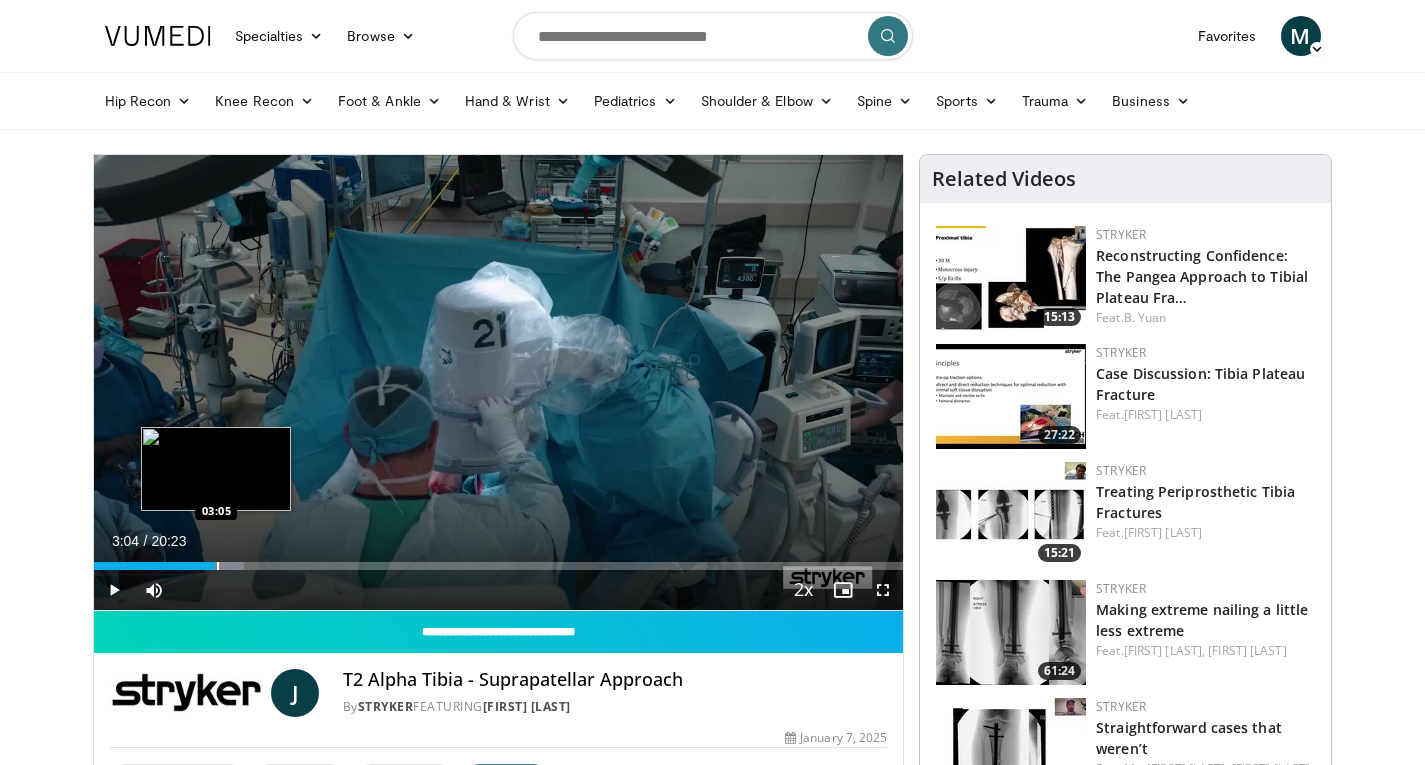 click at bounding box center [214, 566] 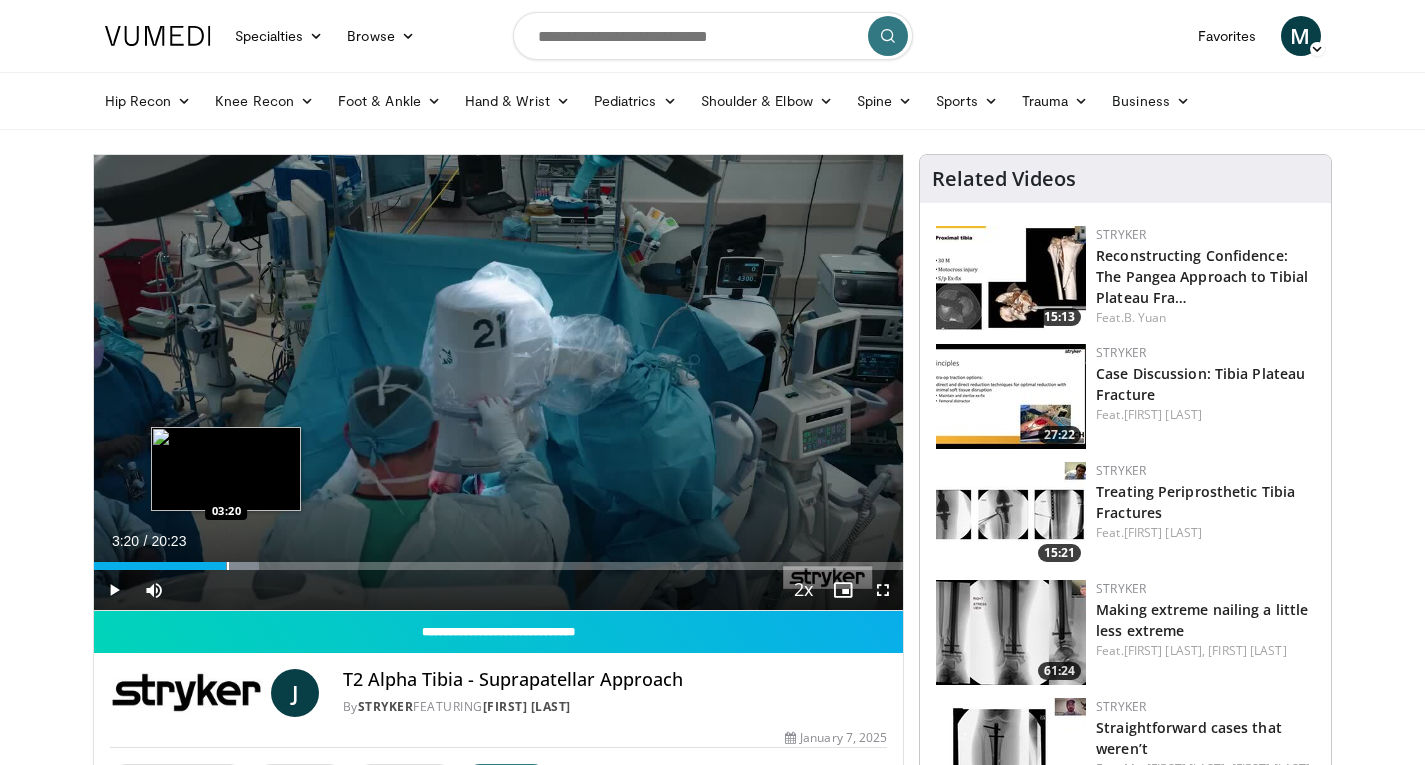 click at bounding box center (228, 566) 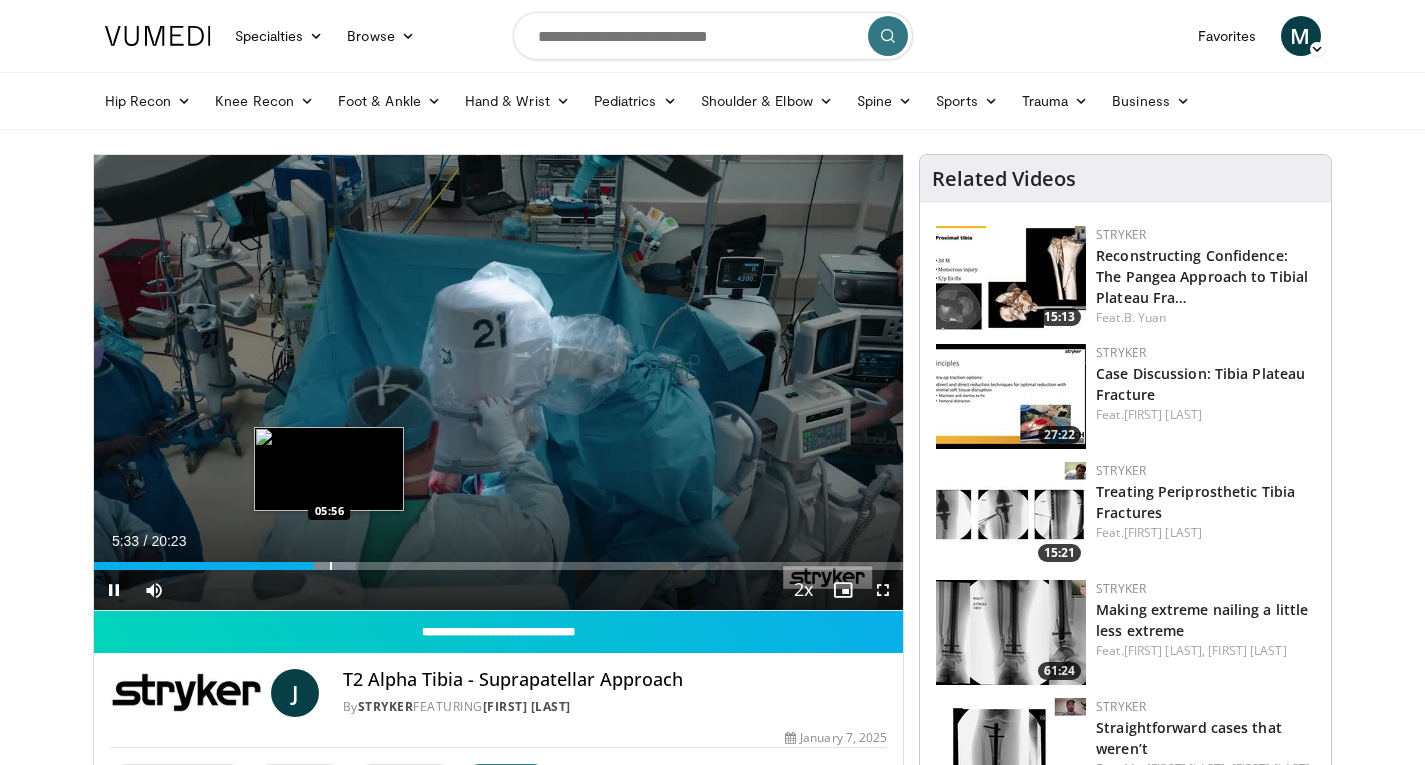click at bounding box center [331, 566] 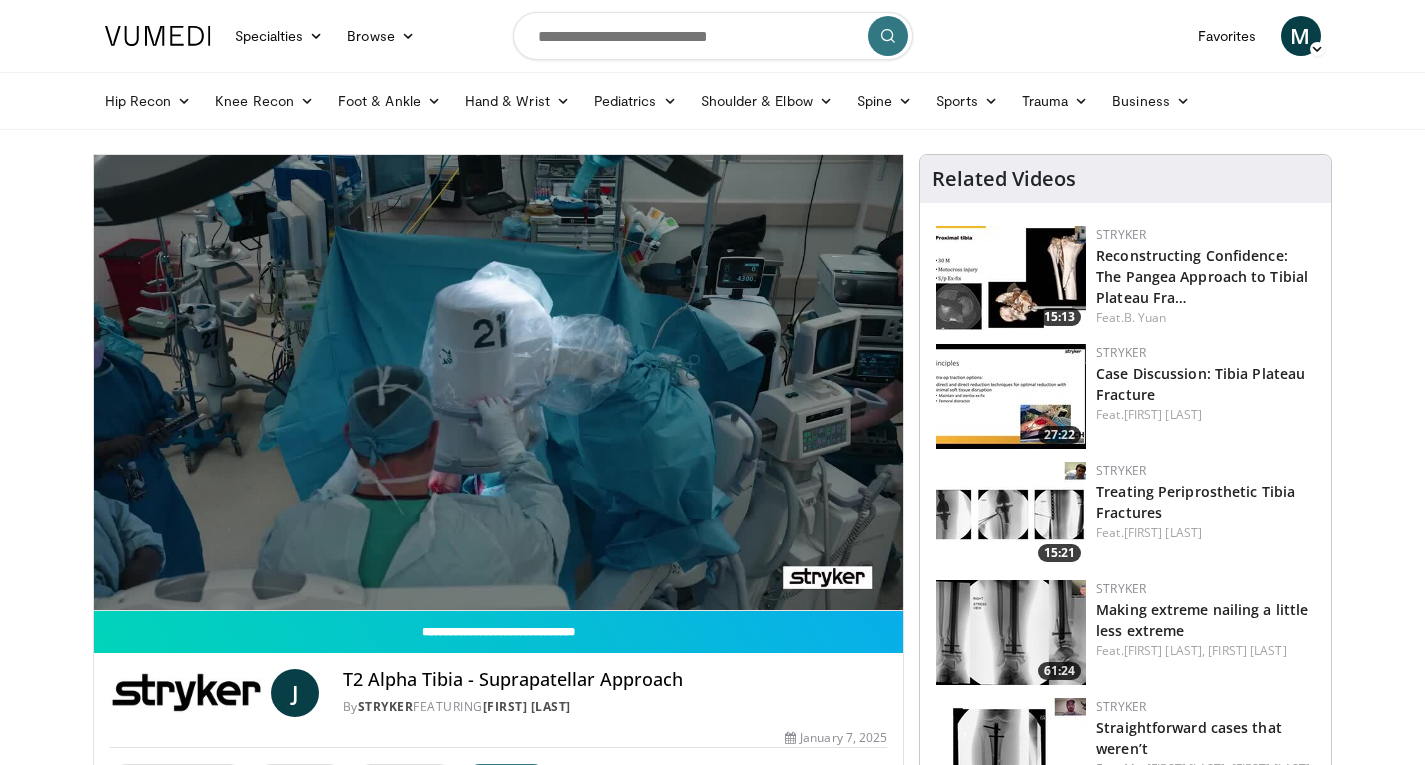 click on "10 seconds
Tap to unmute" at bounding box center (499, 382) 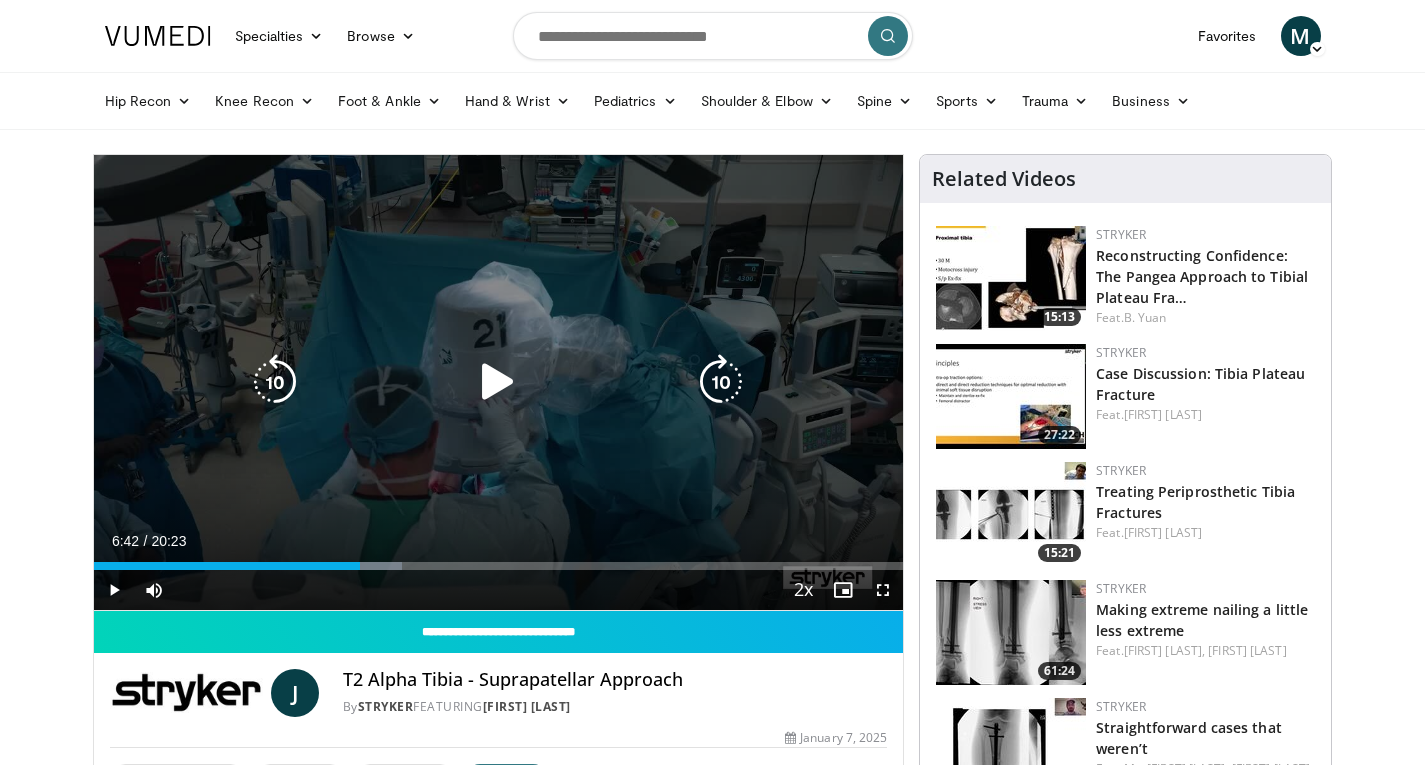 click at bounding box center [498, 382] 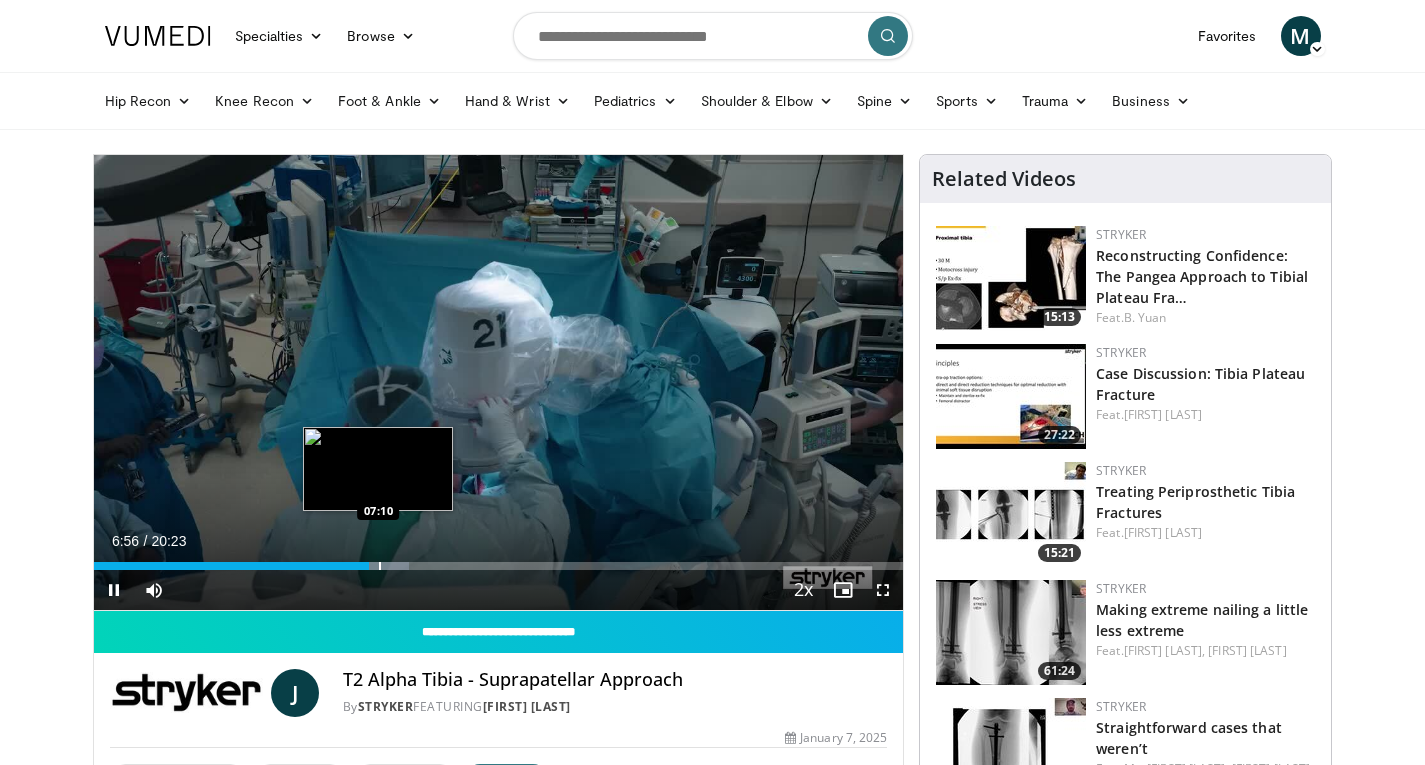 click at bounding box center (378, 566) 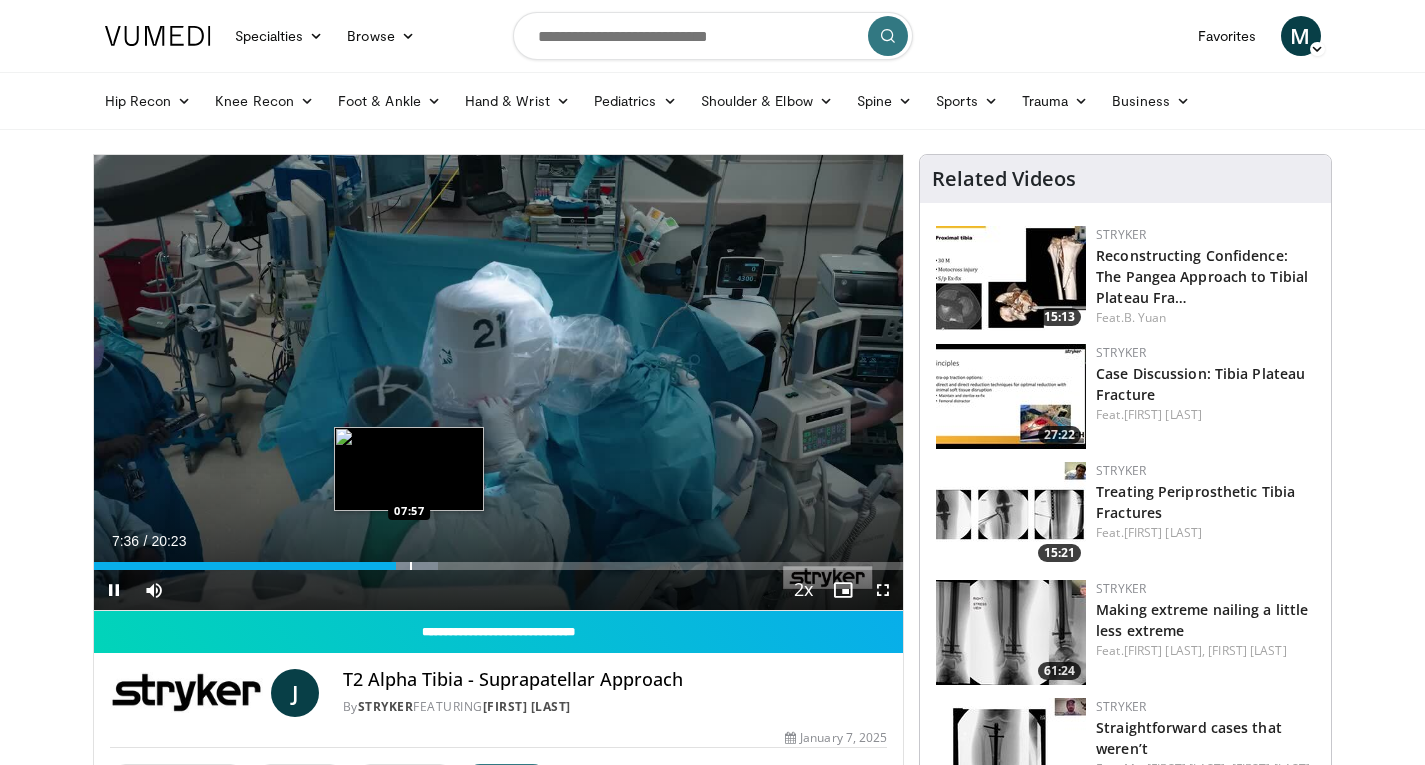 click at bounding box center (411, 566) 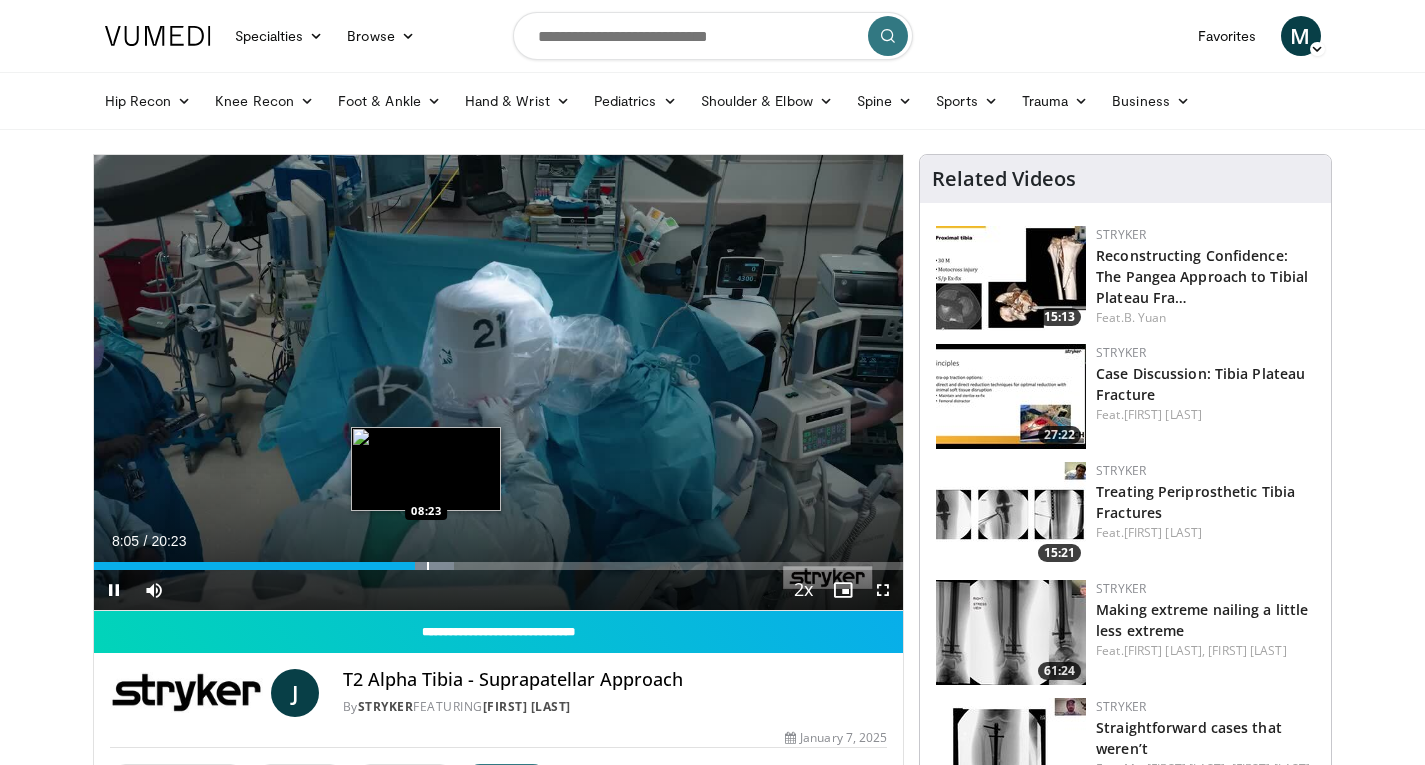 click at bounding box center (428, 566) 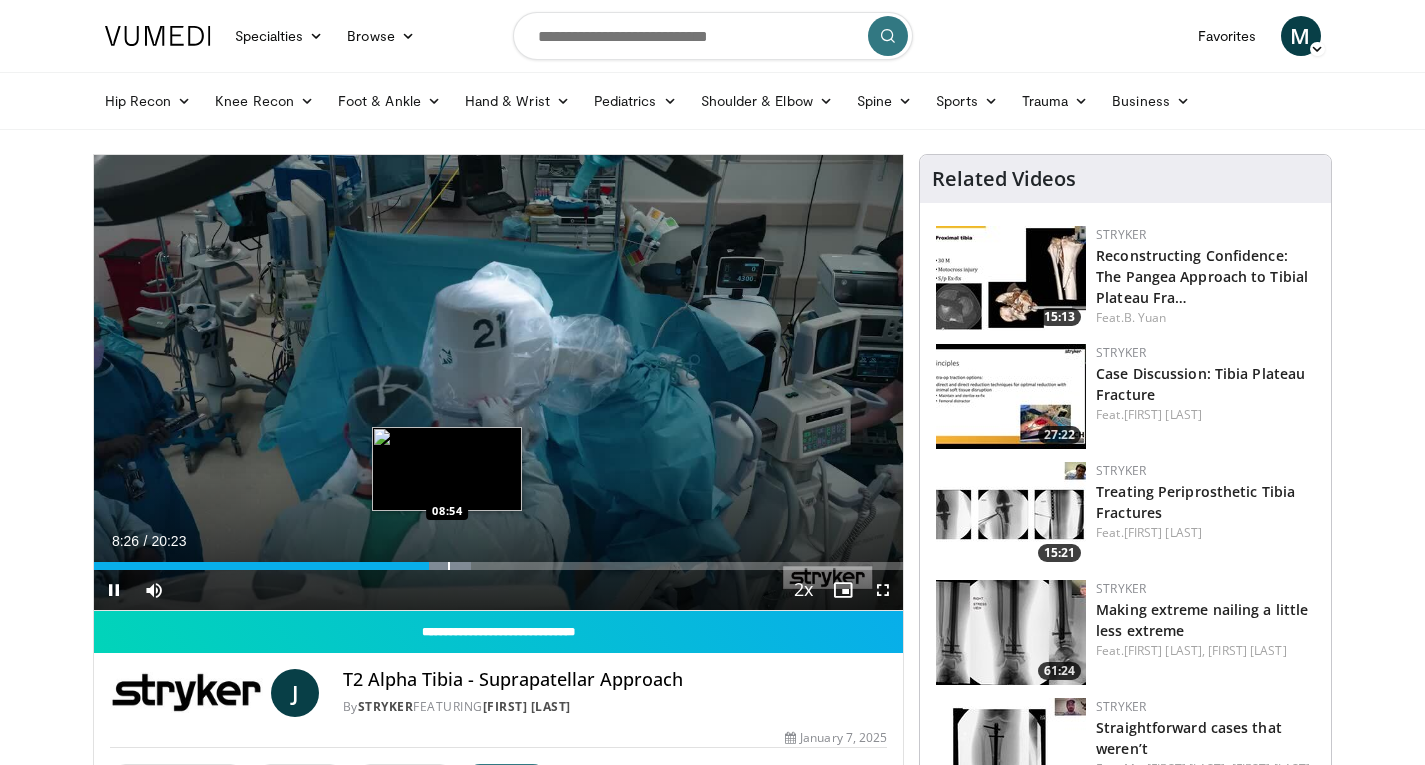 click at bounding box center (449, 566) 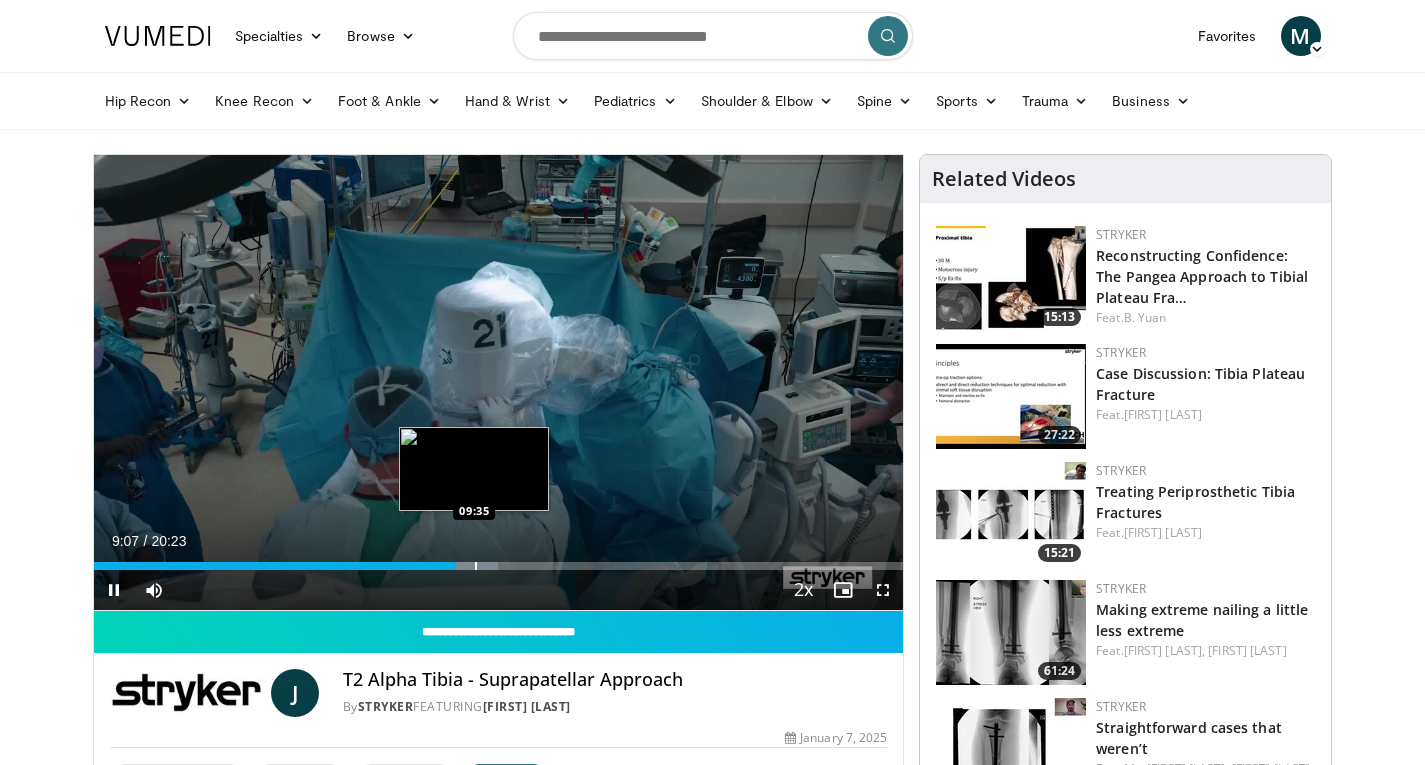 click at bounding box center (466, 566) 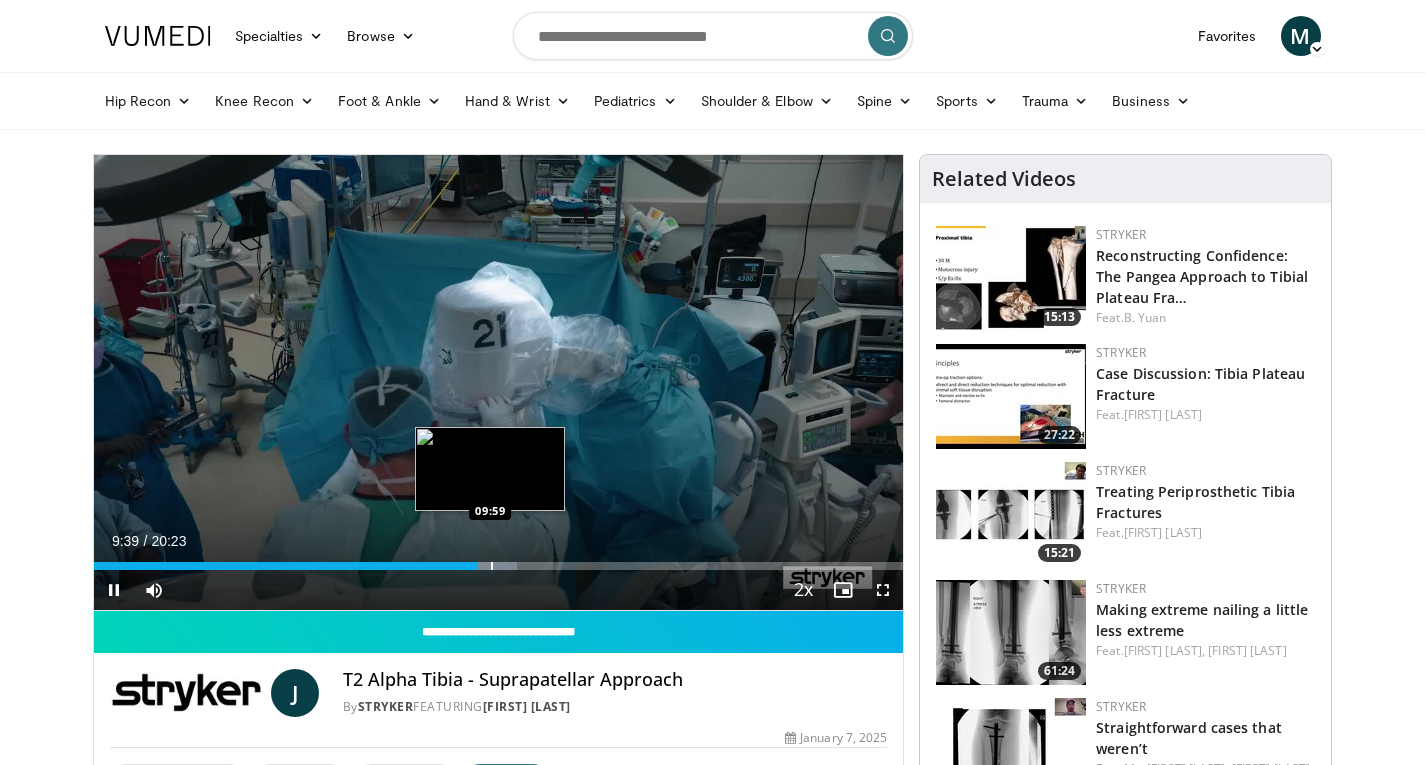 click on "Loaded :  [PERCENT]% [TIME] [TIME]" at bounding box center [499, 560] 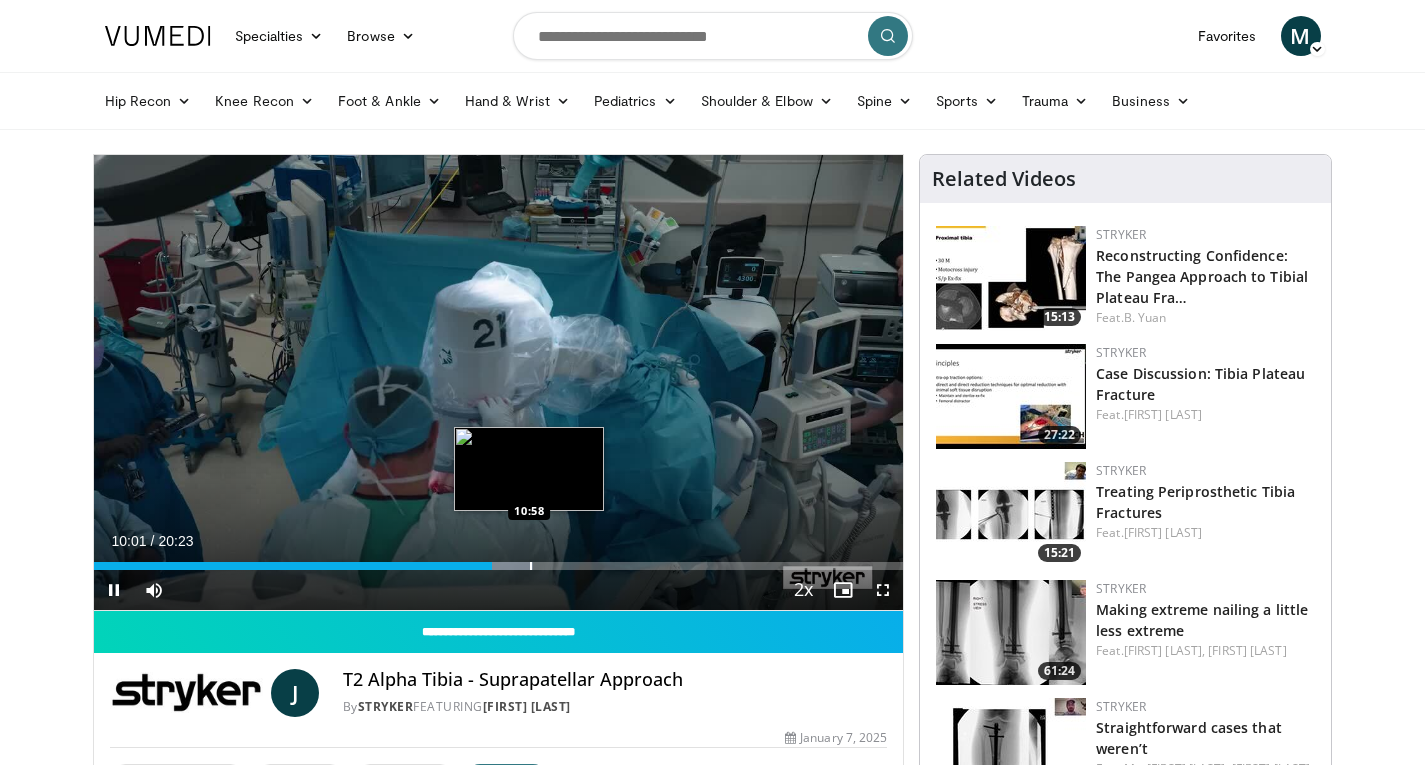 click at bounding box center (531, 566) 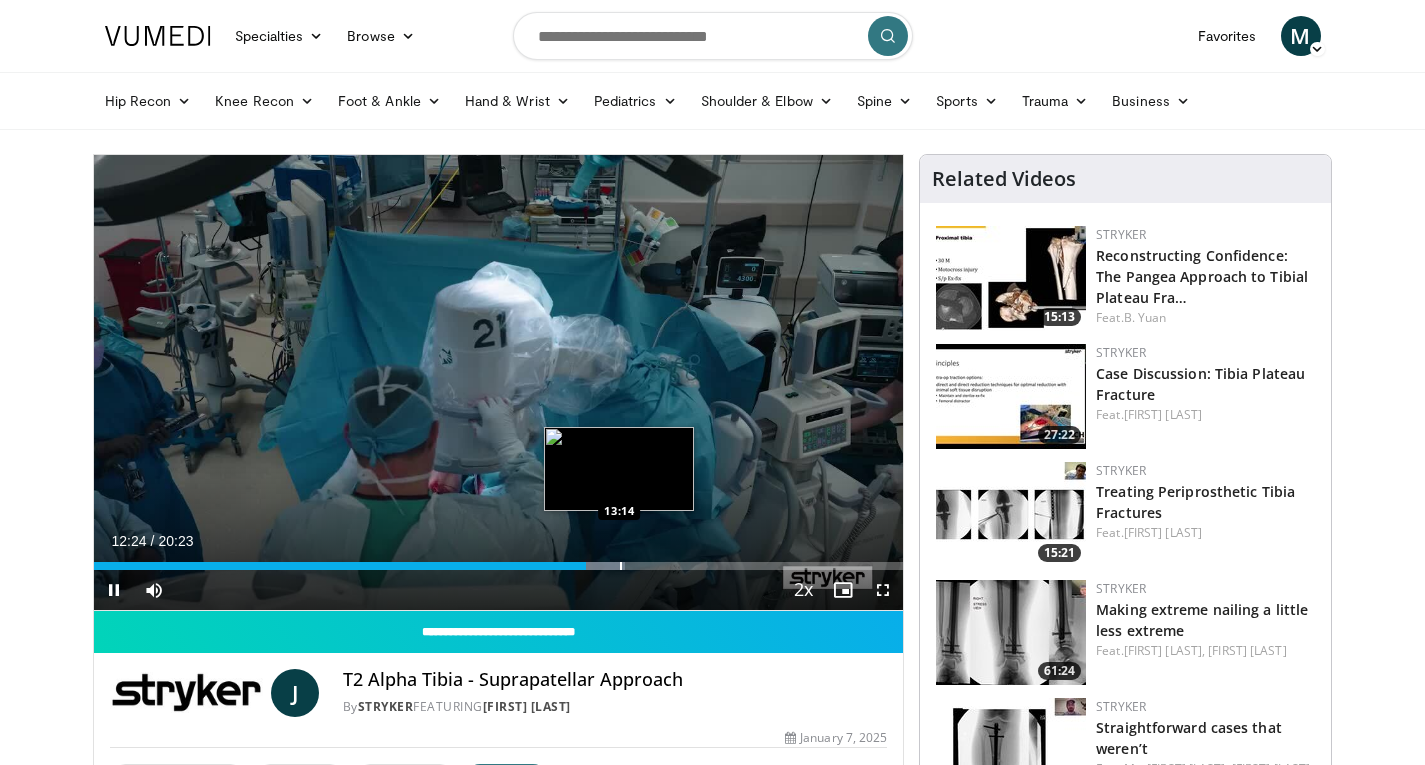 click at bounding box center (621, 566) 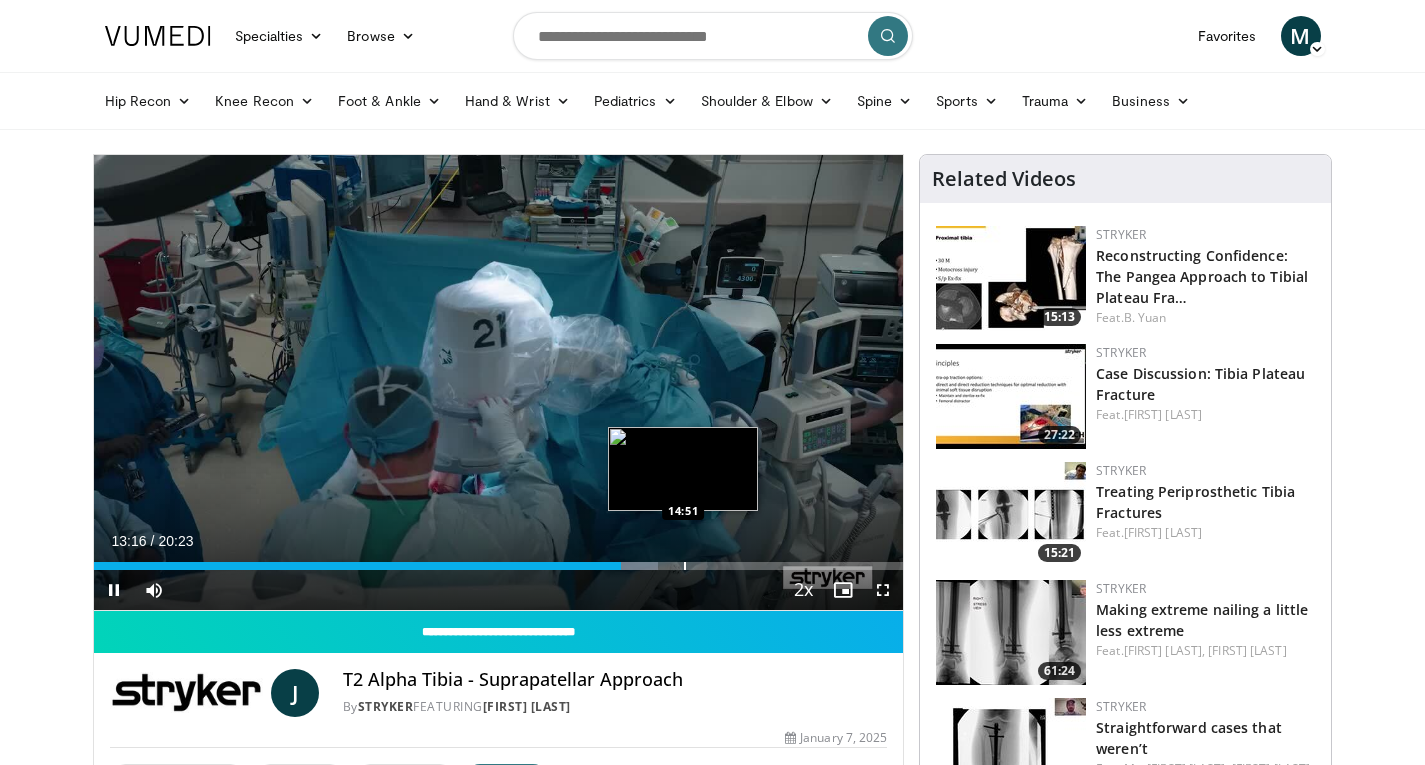 click at bounding box center [685, 566] 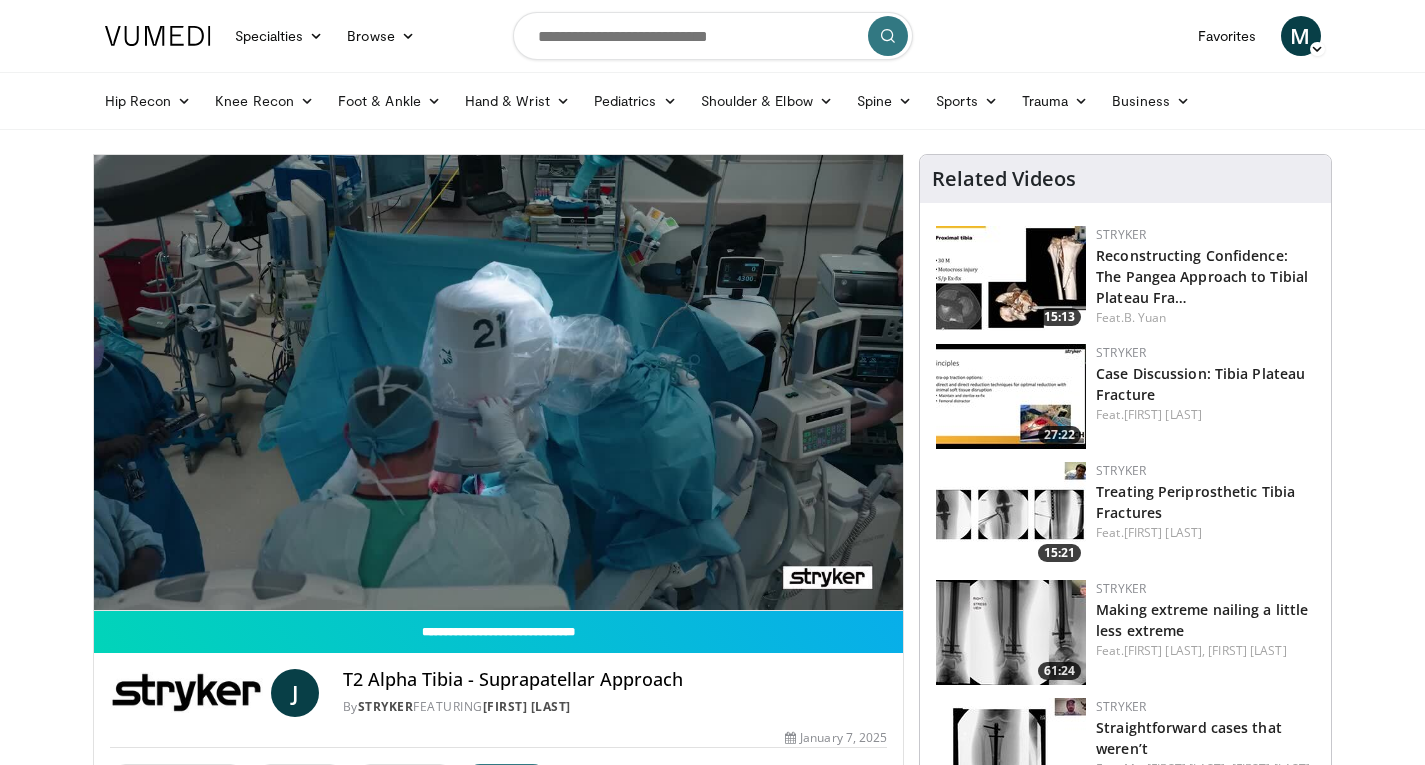click on "10 seconds
Tap to unmute" at bounding box center (499, 382) 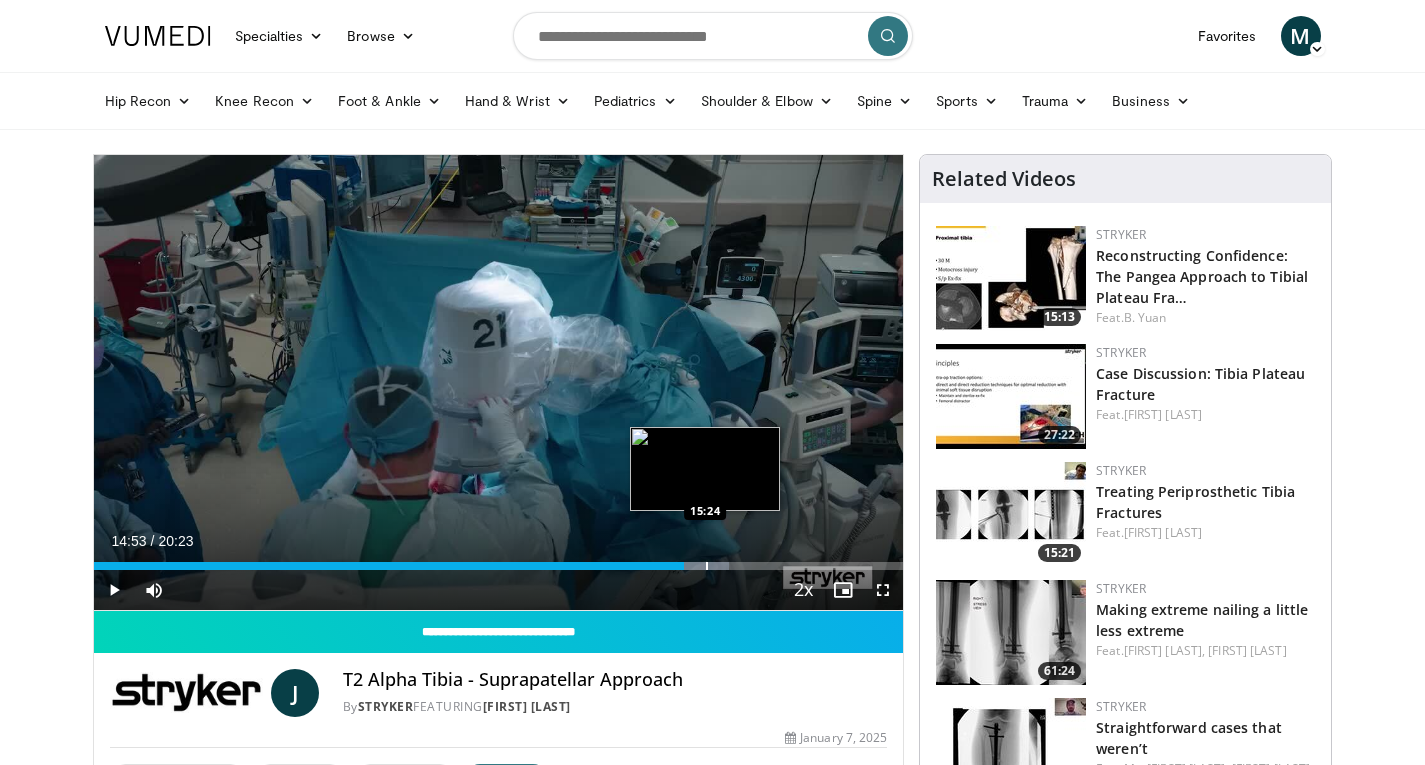 click on "Loaded :  [PERCENT]% [TIME] [TIME]" at bounding box center [499, 566] 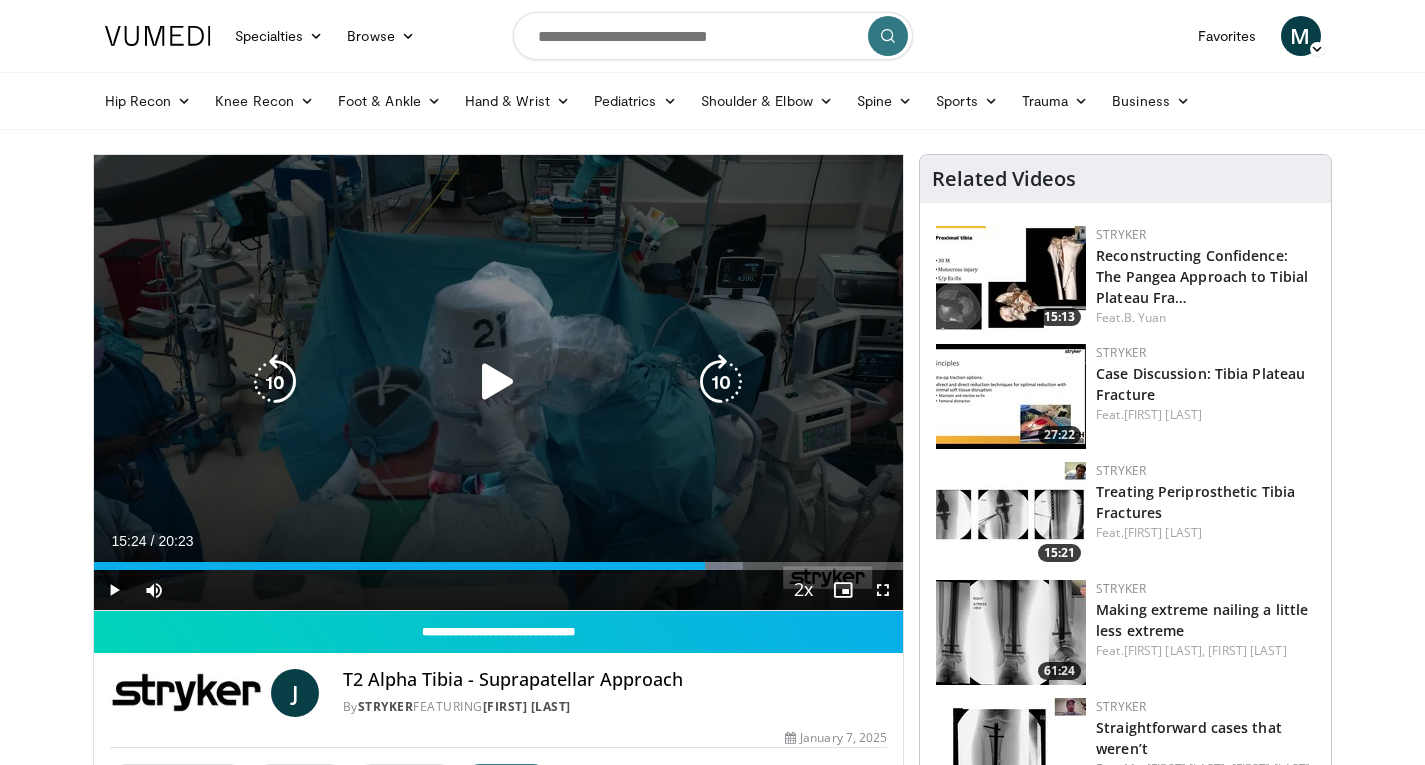 click on "10 seconds
Tap to unmute" at bounding box center (499, 382) 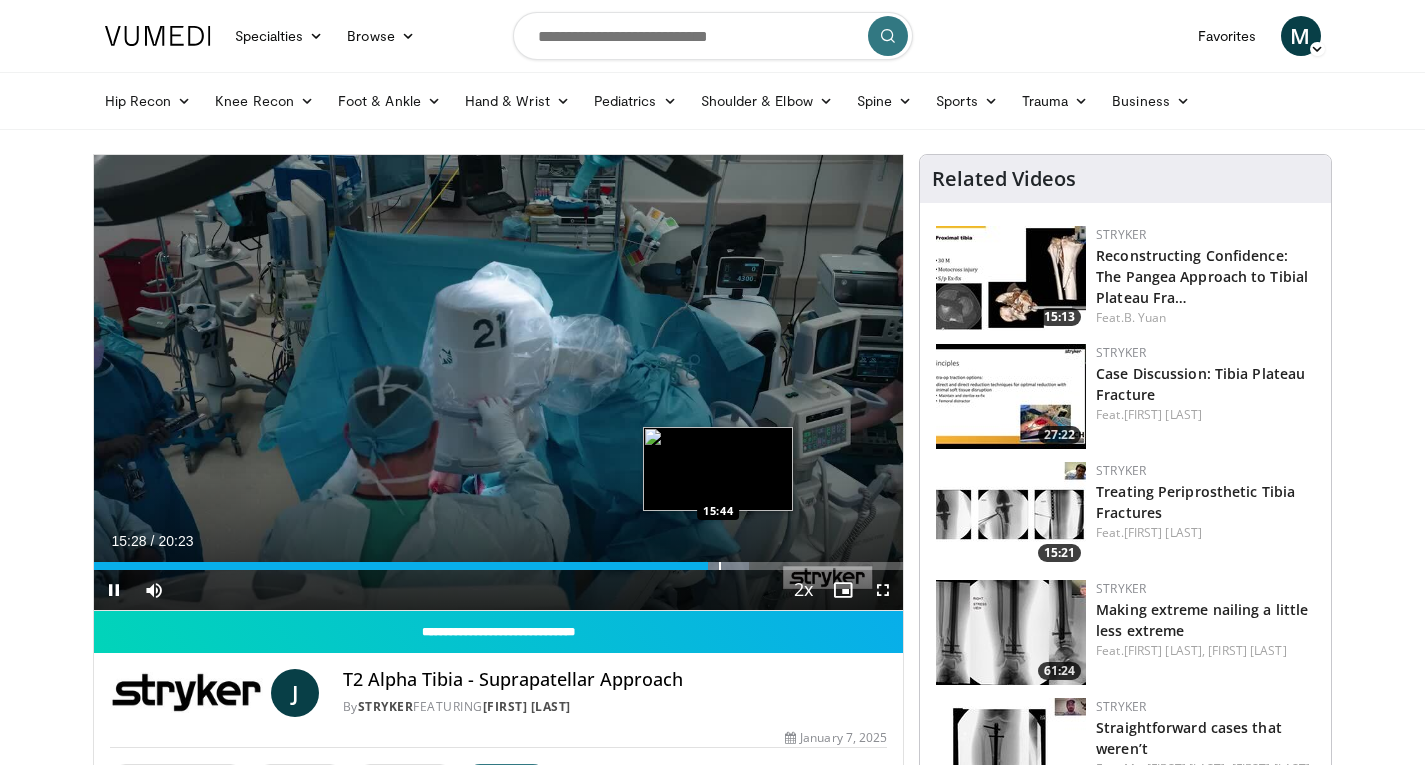 click at bounding box center (720, 566) 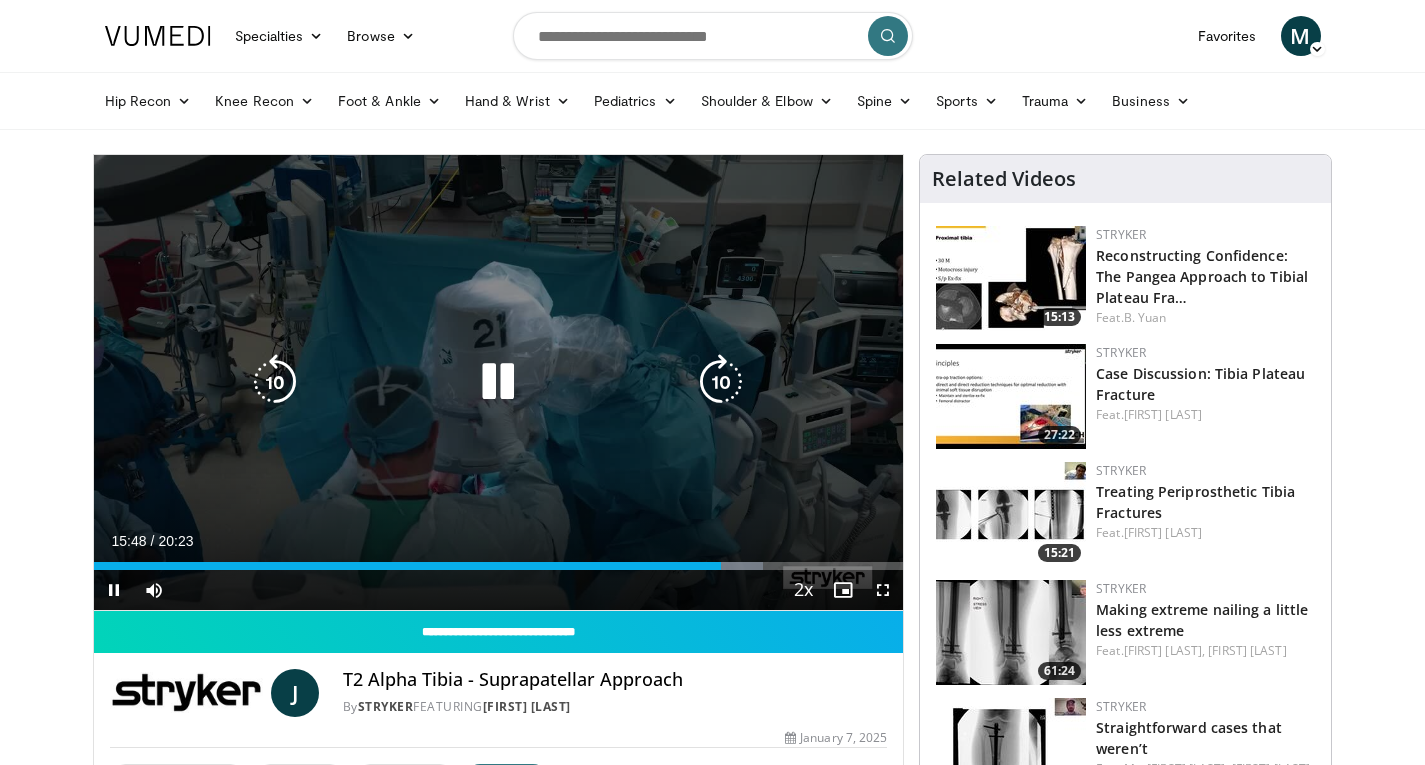 click at bounding box center (498, 382) 